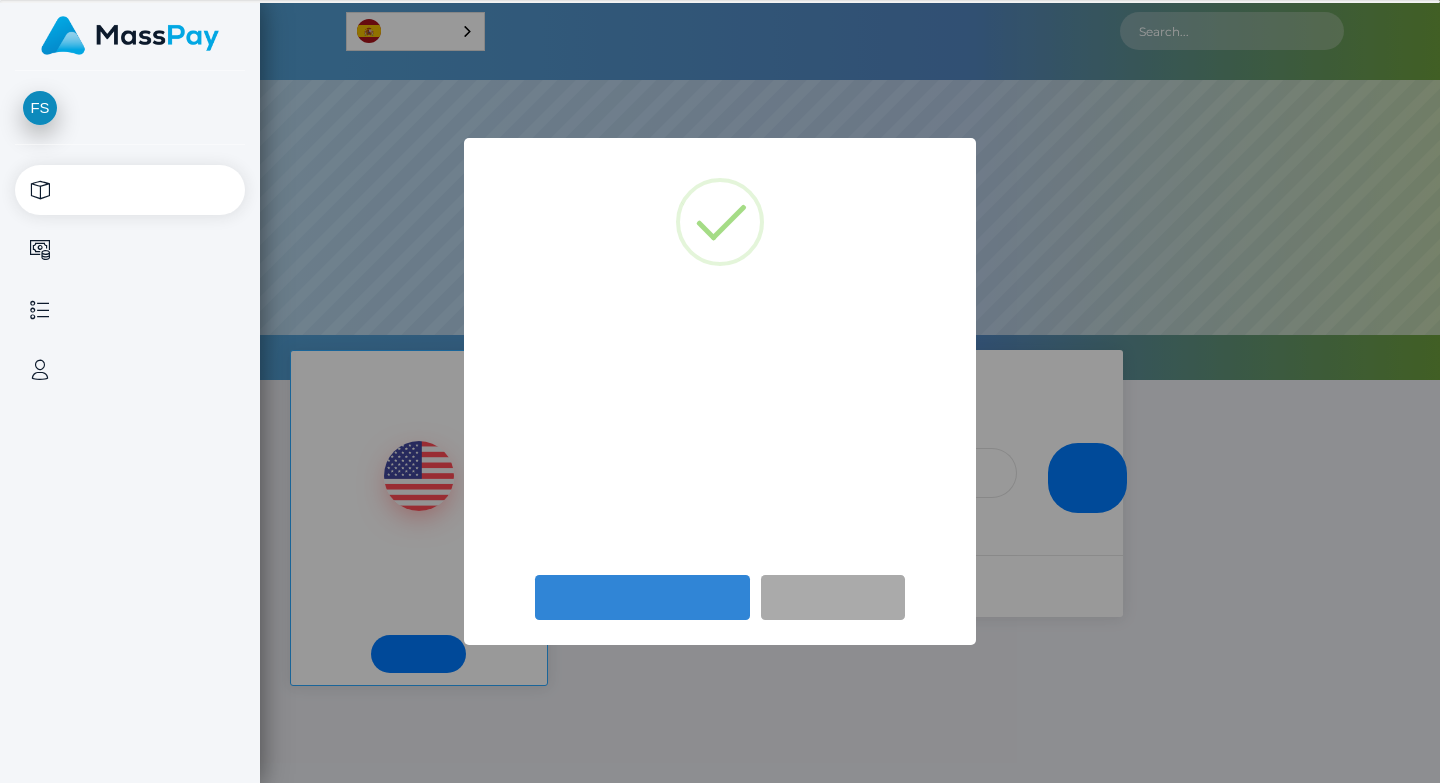 scroll, scrollTop: 0, scrollLeft: 0, axis: both 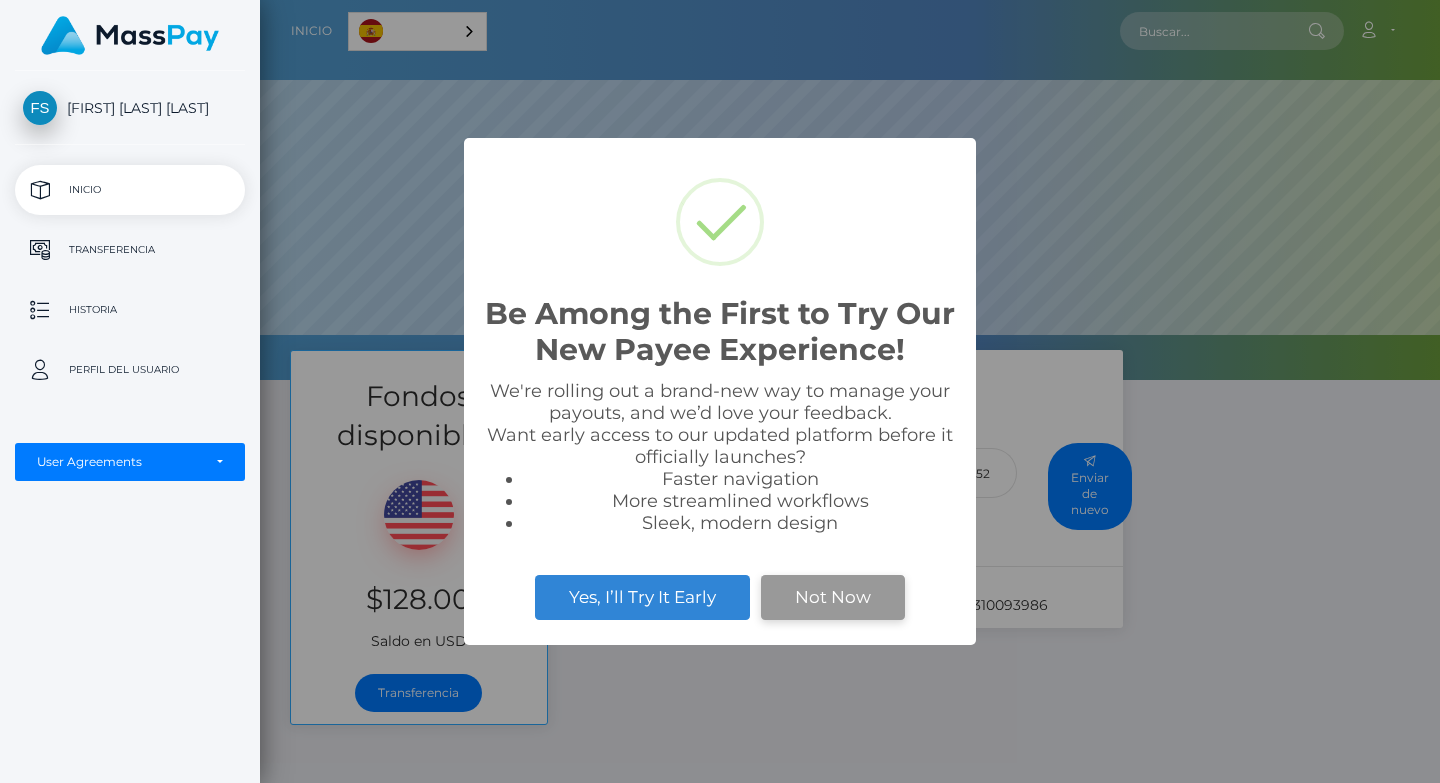 click on "Not Now" at bounding box center [833, 597] 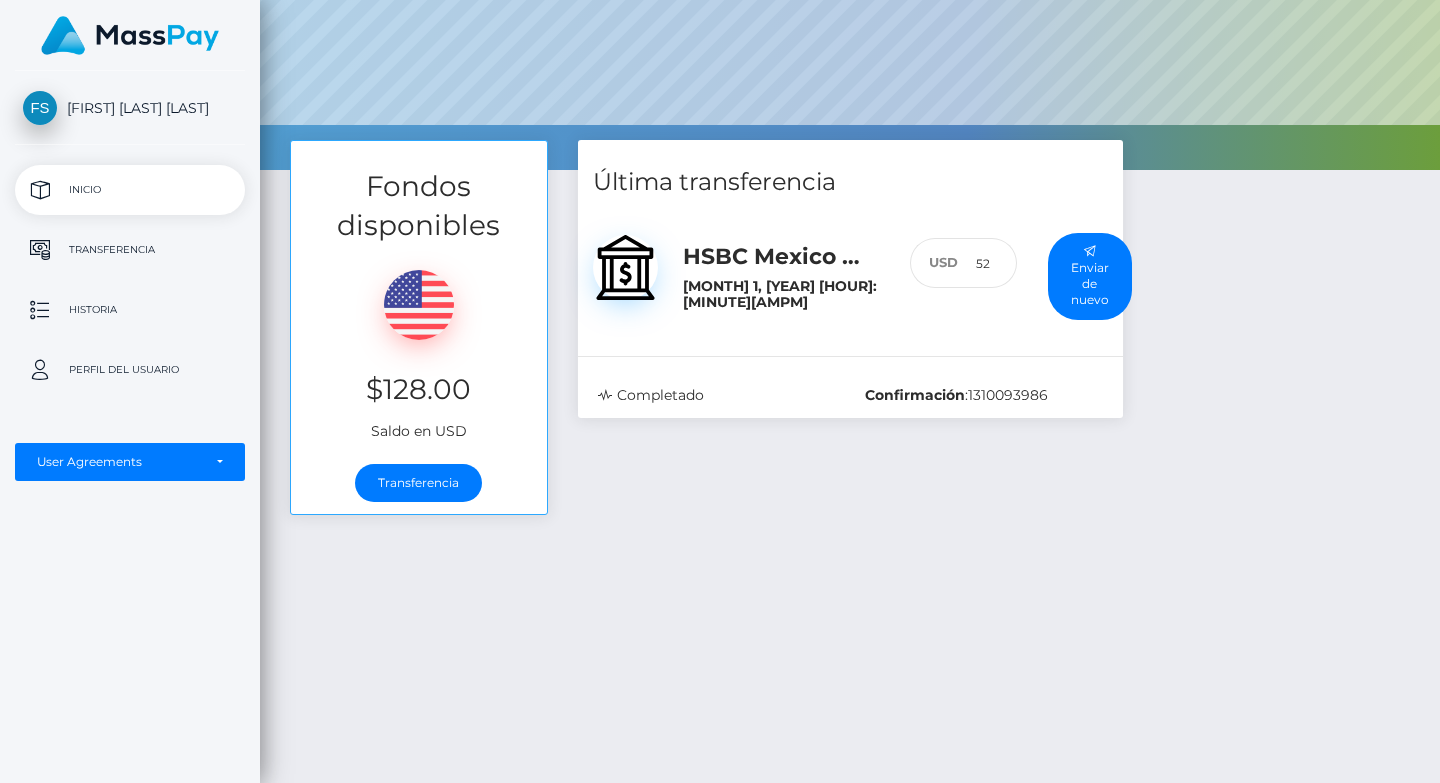 scroll, scrollTop: 213, scrollLeft: 0, axis: vertical 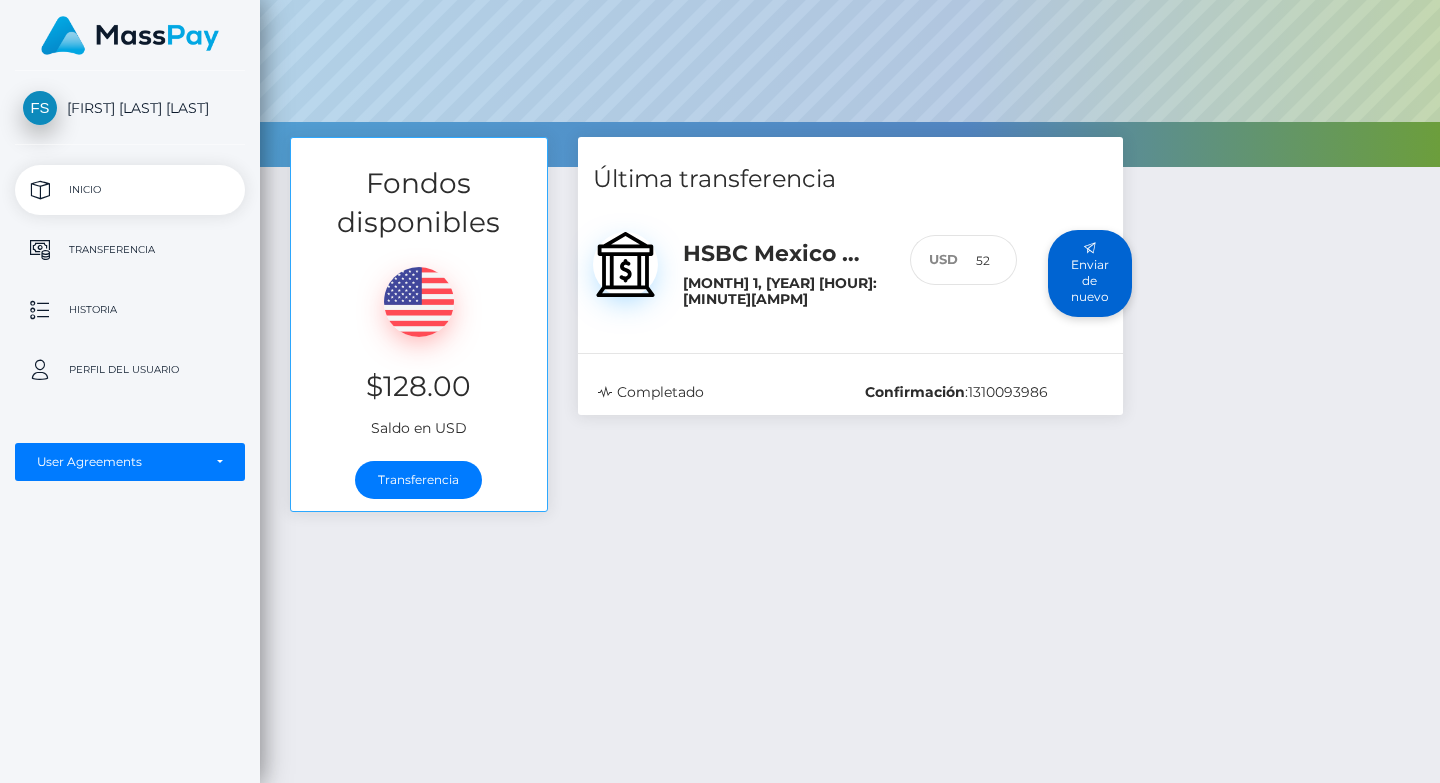 click on "Enviar de nuevo" at bounding box center [1090, 273] 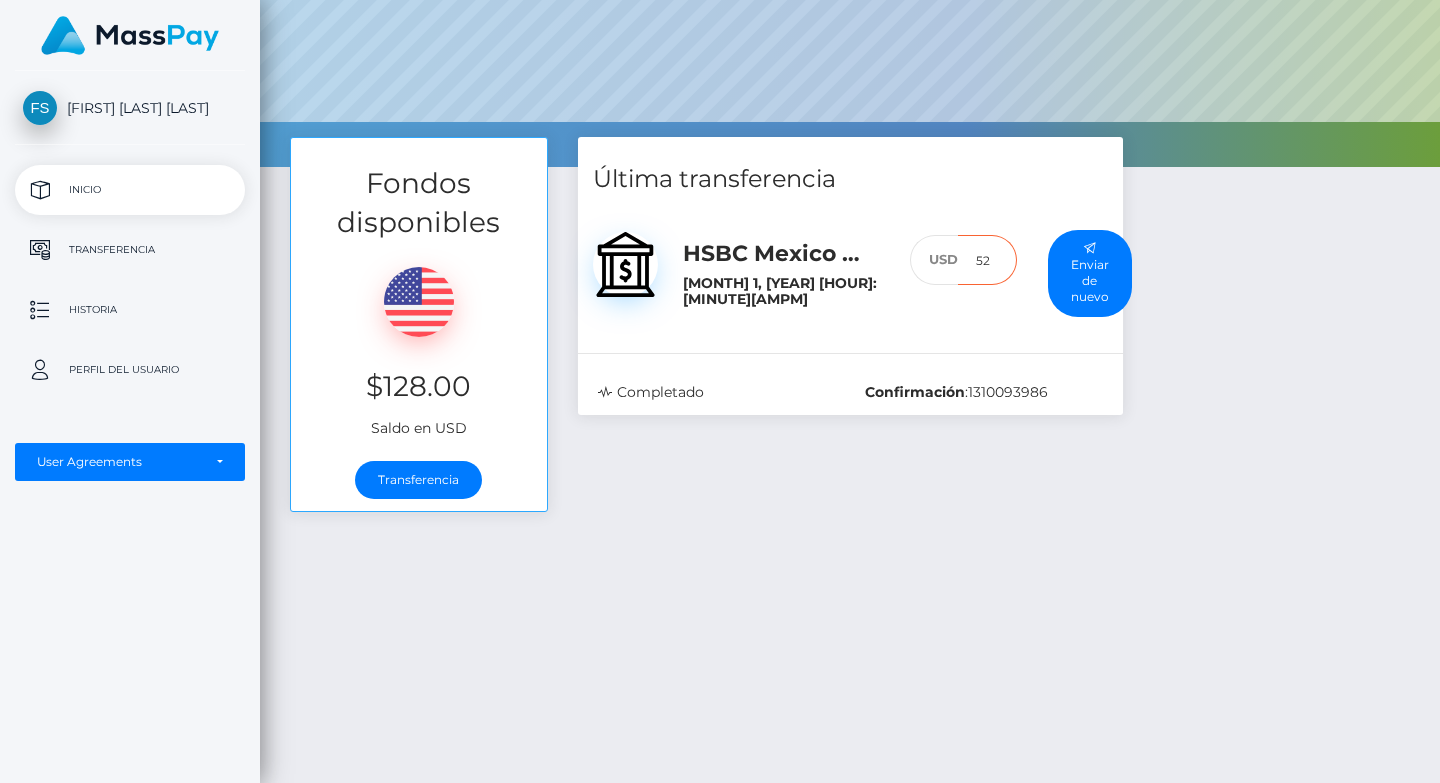 click on "52" at bounding box center [987, 260] 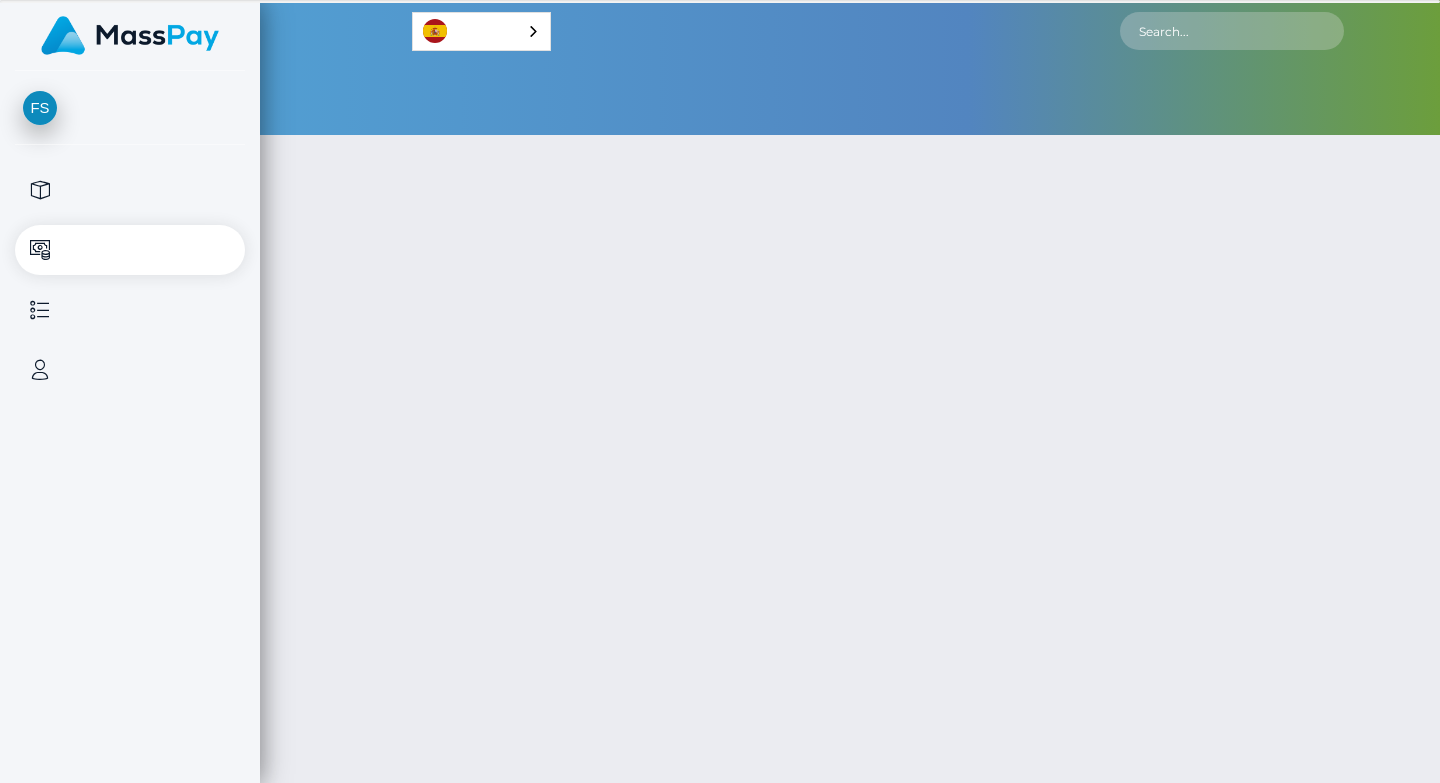 scroll, scrollTop: 0, scrollLeft: 0, axis: both 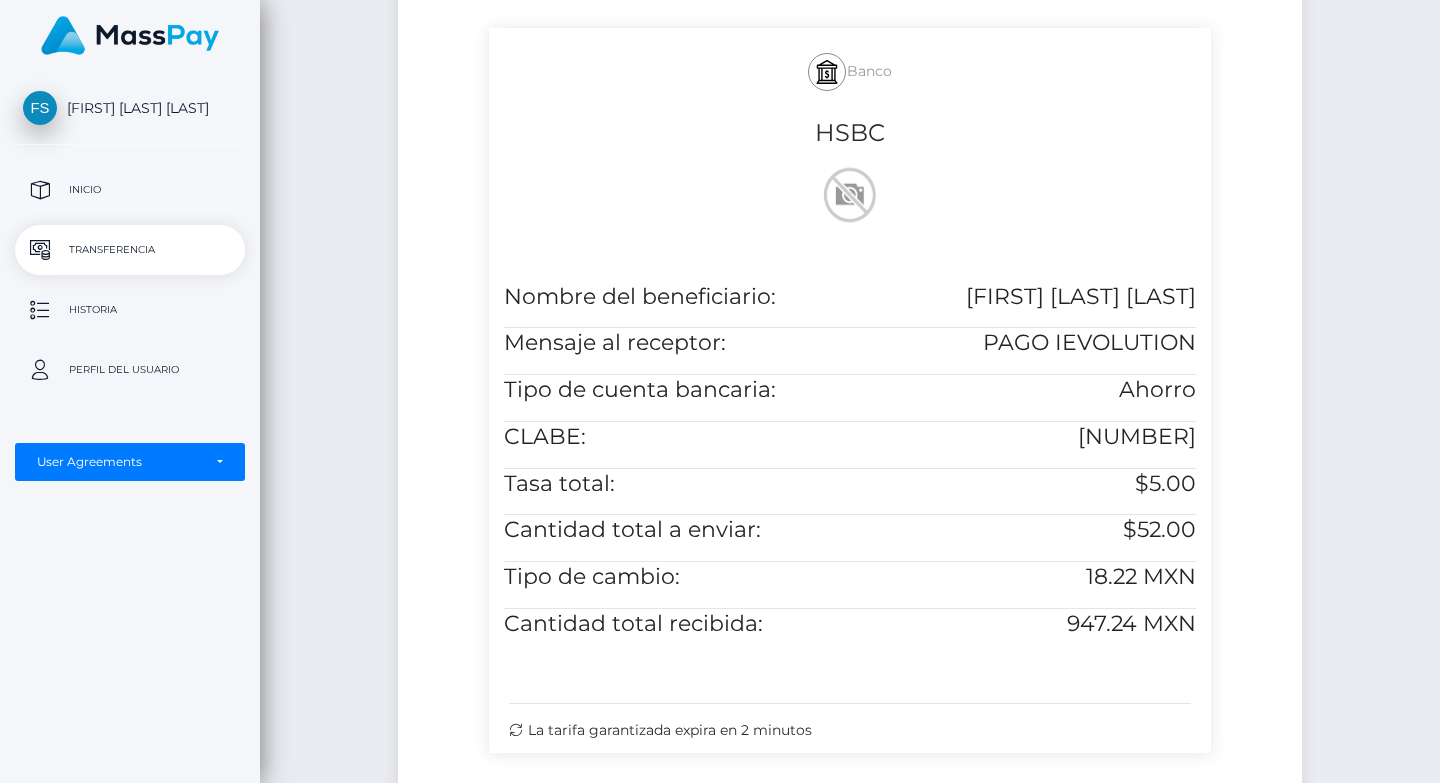 click on "Inicio" at bounding box center (130, 190) 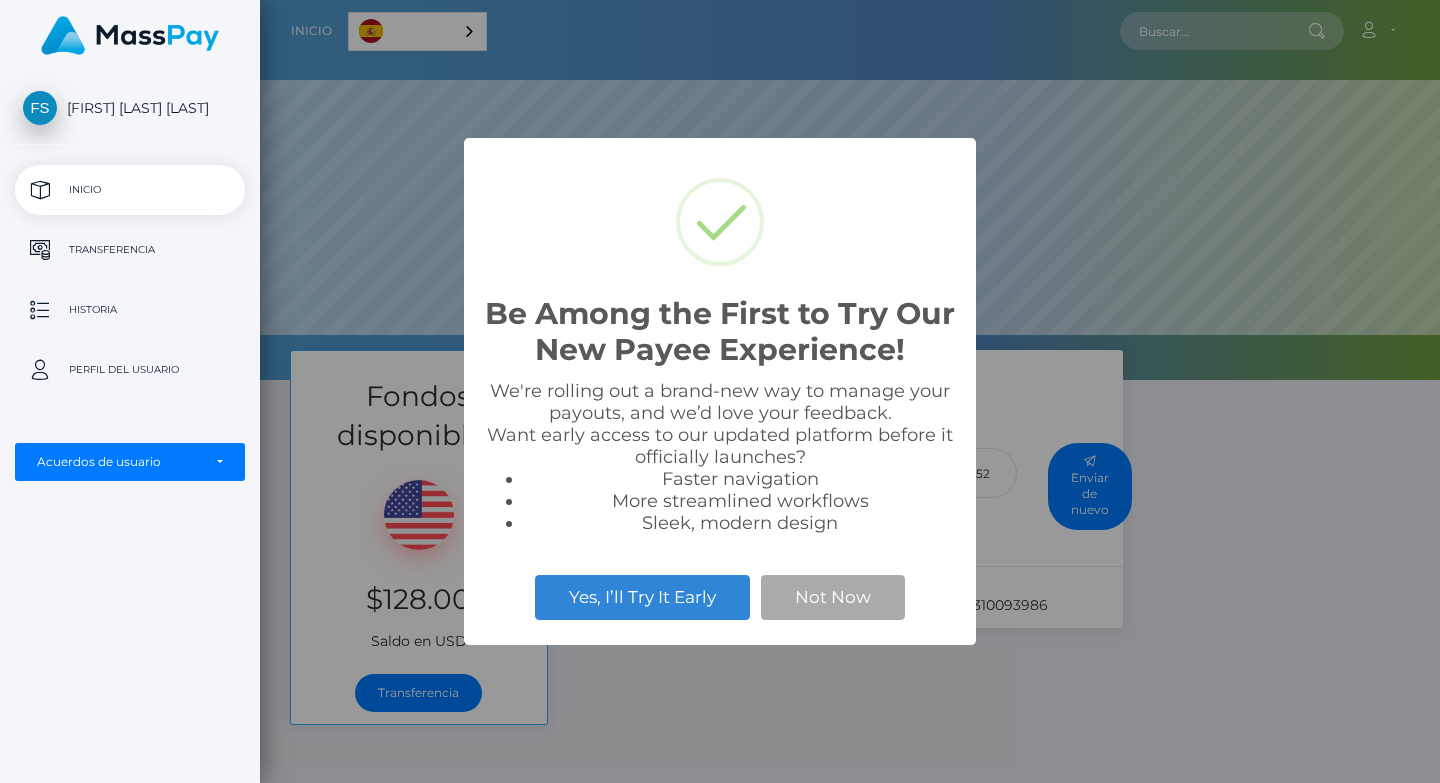 scroll, scrollTop: 0, scrollLeft: 0, axis: both 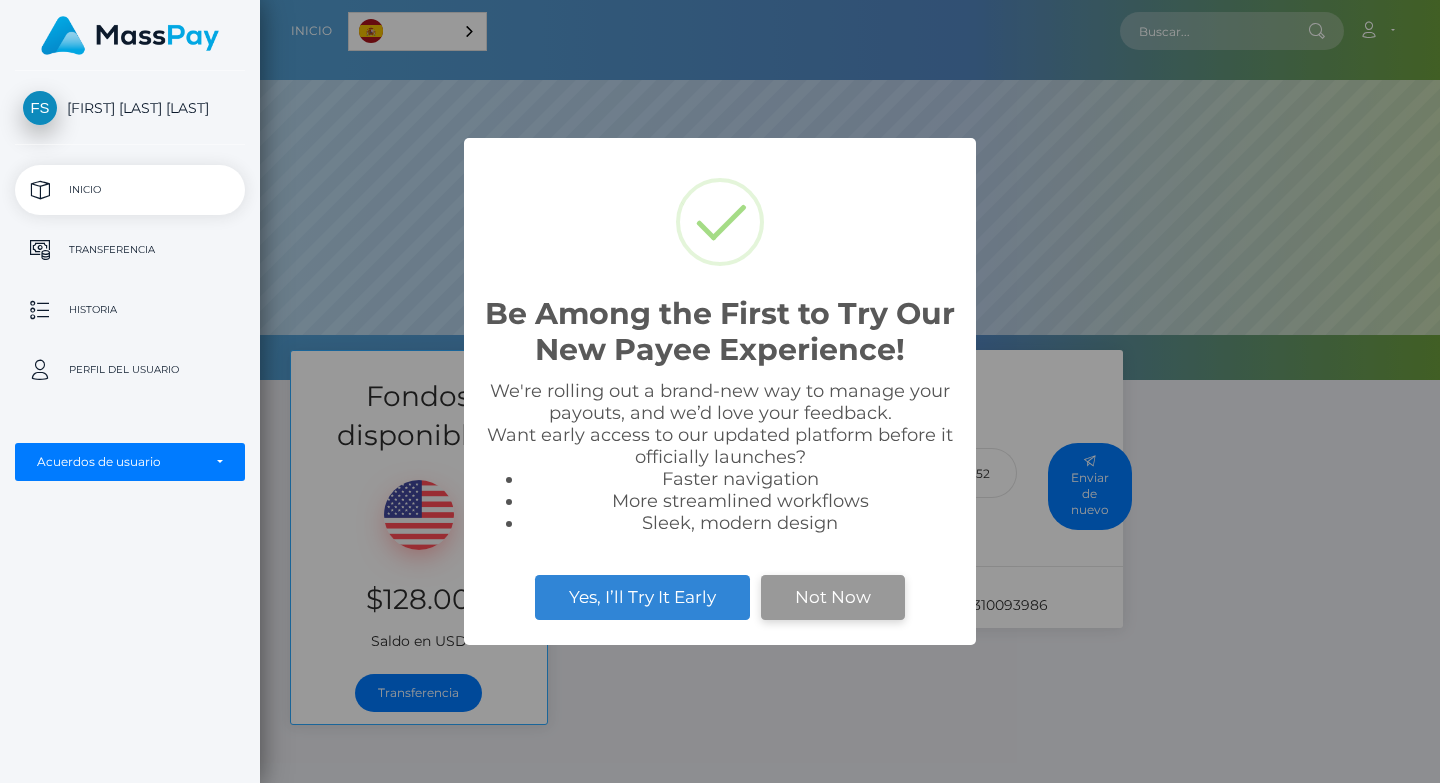 click on "Not Now" at bounding box center [833, 597] 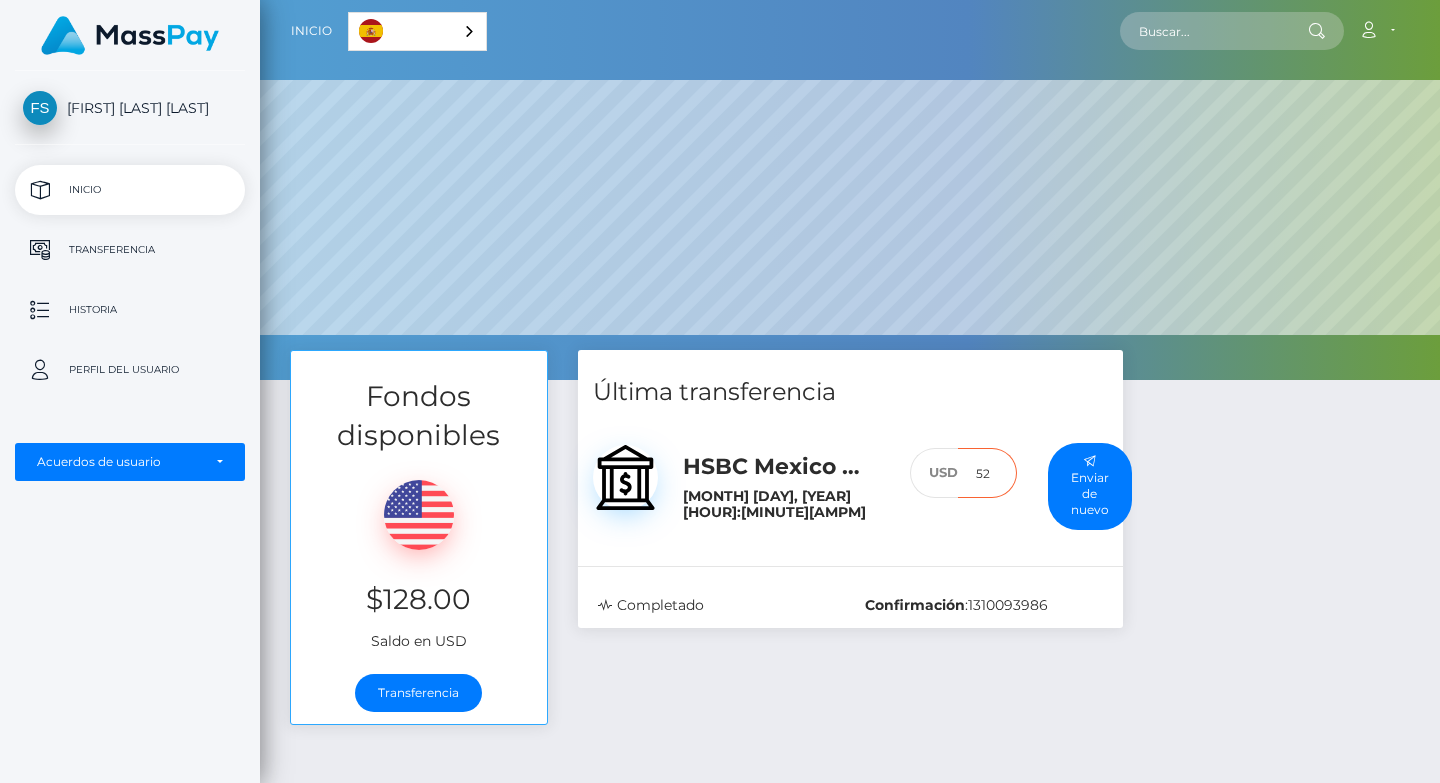 click on "52" at bounding box center [987, 473] 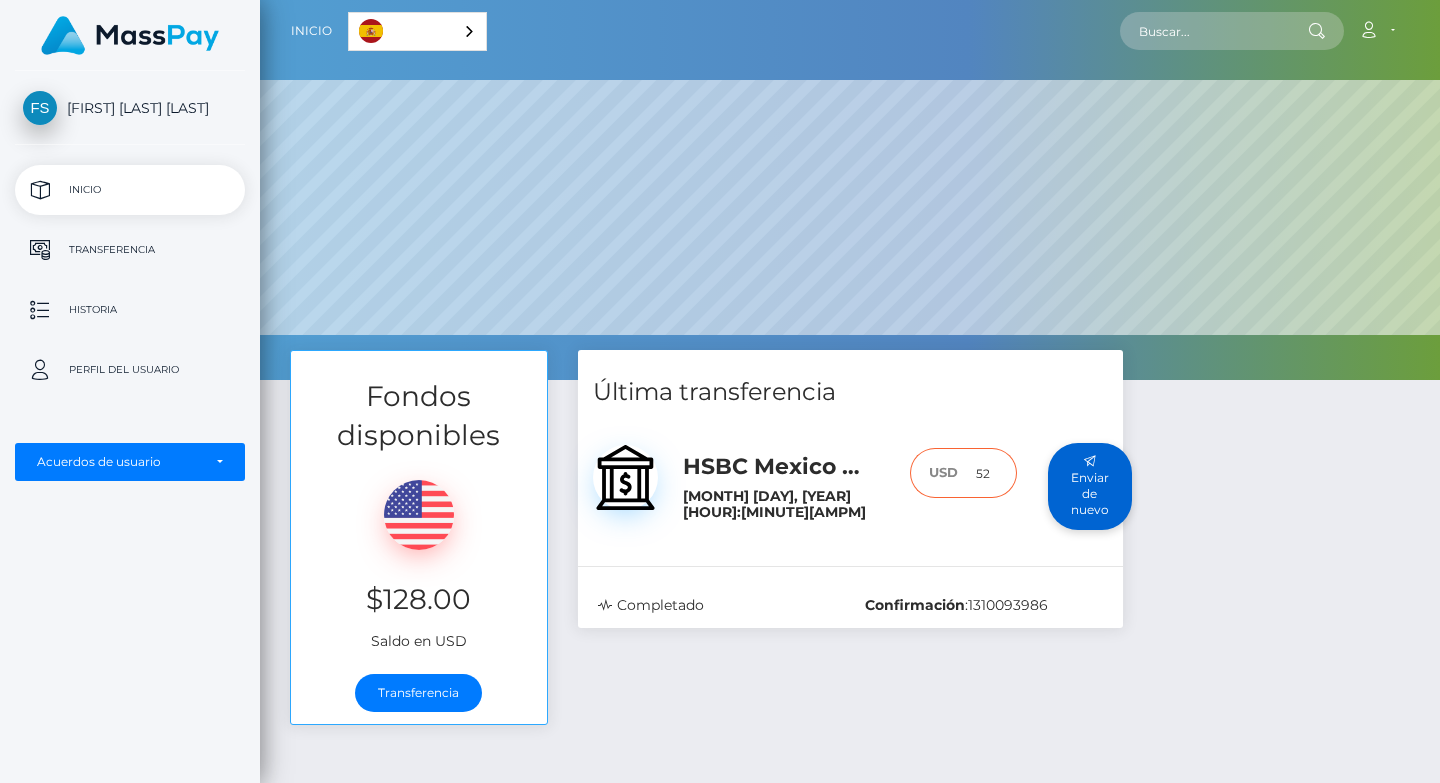 type on "5" 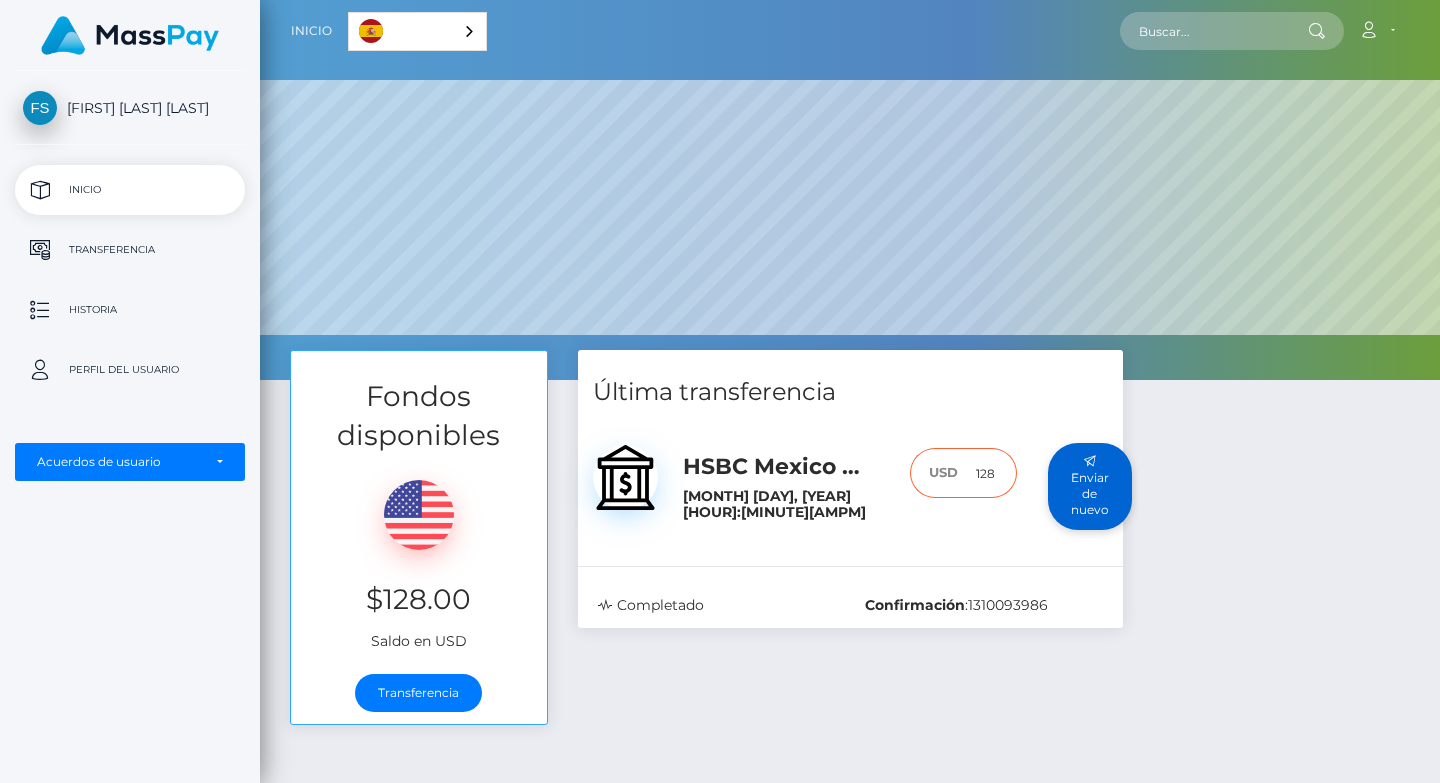 type on "128" 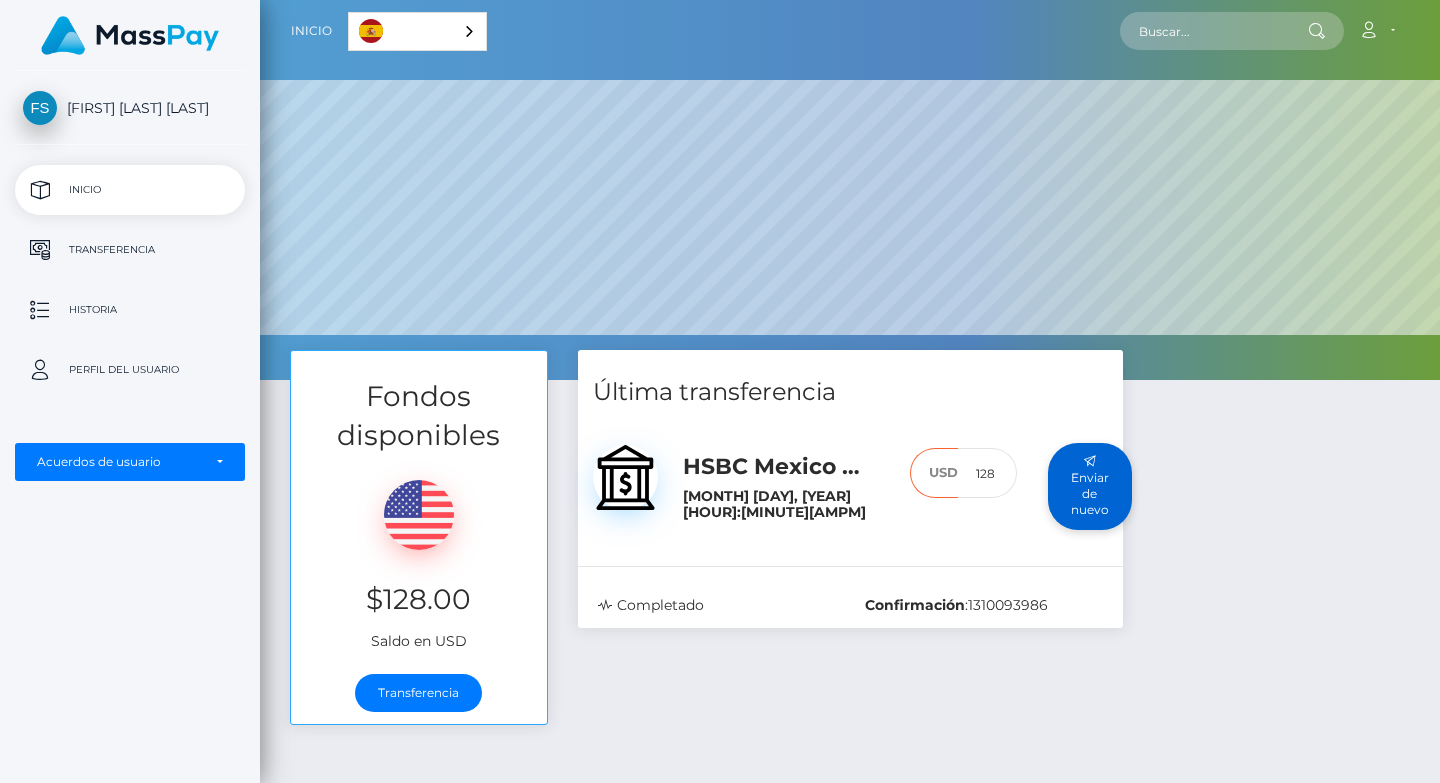 click on "Enviar de nuevo" at bounding box center [1090, 486] 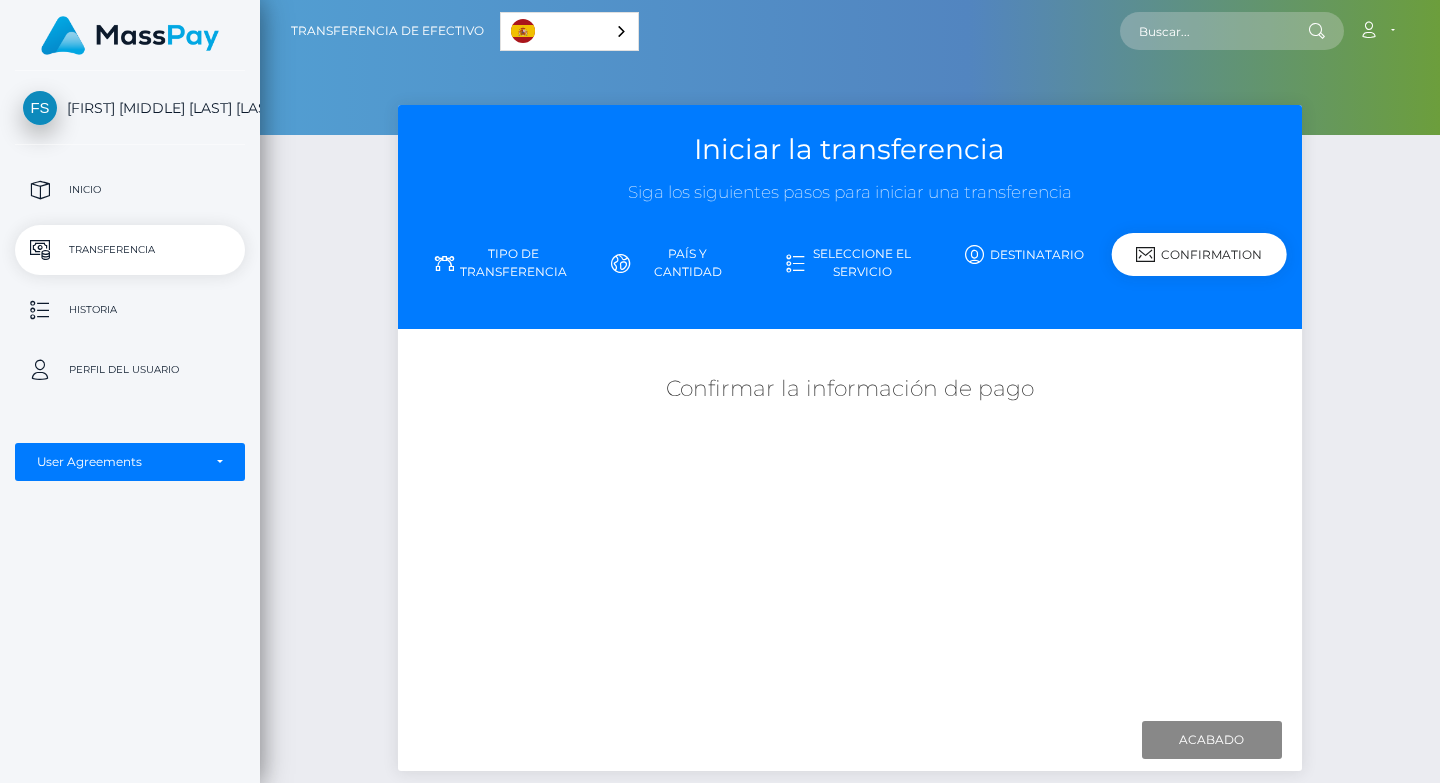 scroll, scrollTop: 135, scrollLeft: 0, axis: vertical 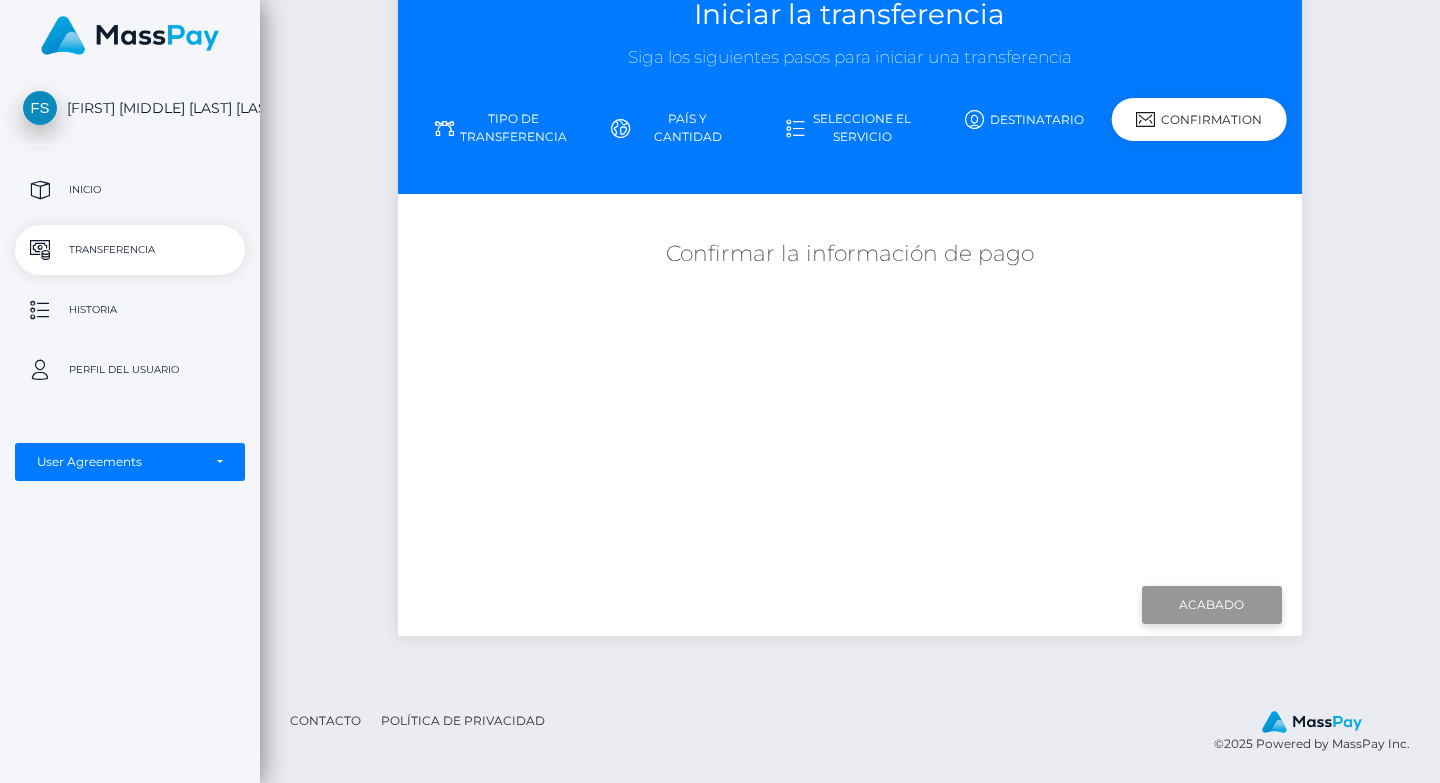 click on "Acabado" at bounding box center [1212, 605] 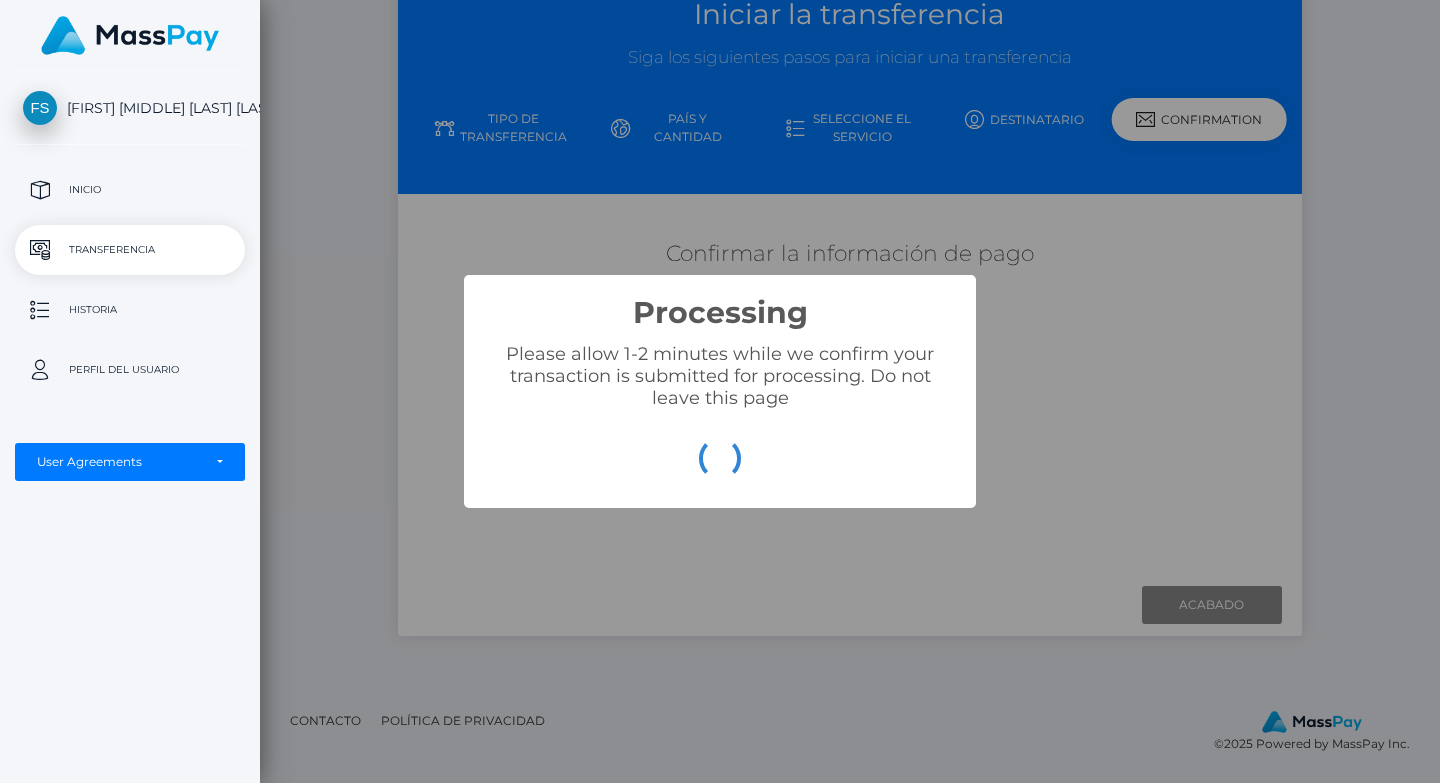 click on "OK Cancel" at bounding box center (720, 458) 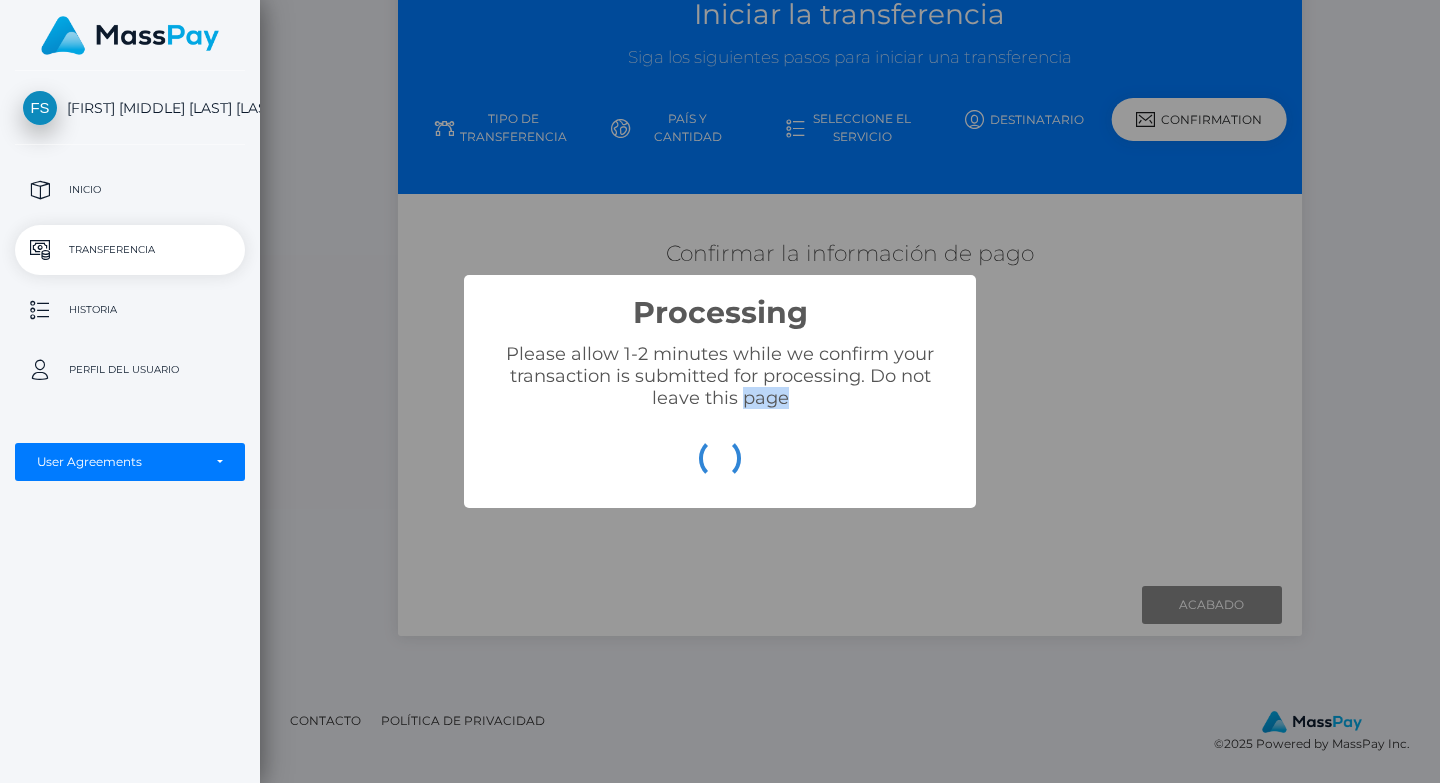 click on "Please allow 1-2 minutes while we confirm your transaction is submitted for processing. Do not leave this page" at bounding box center [720, 376] 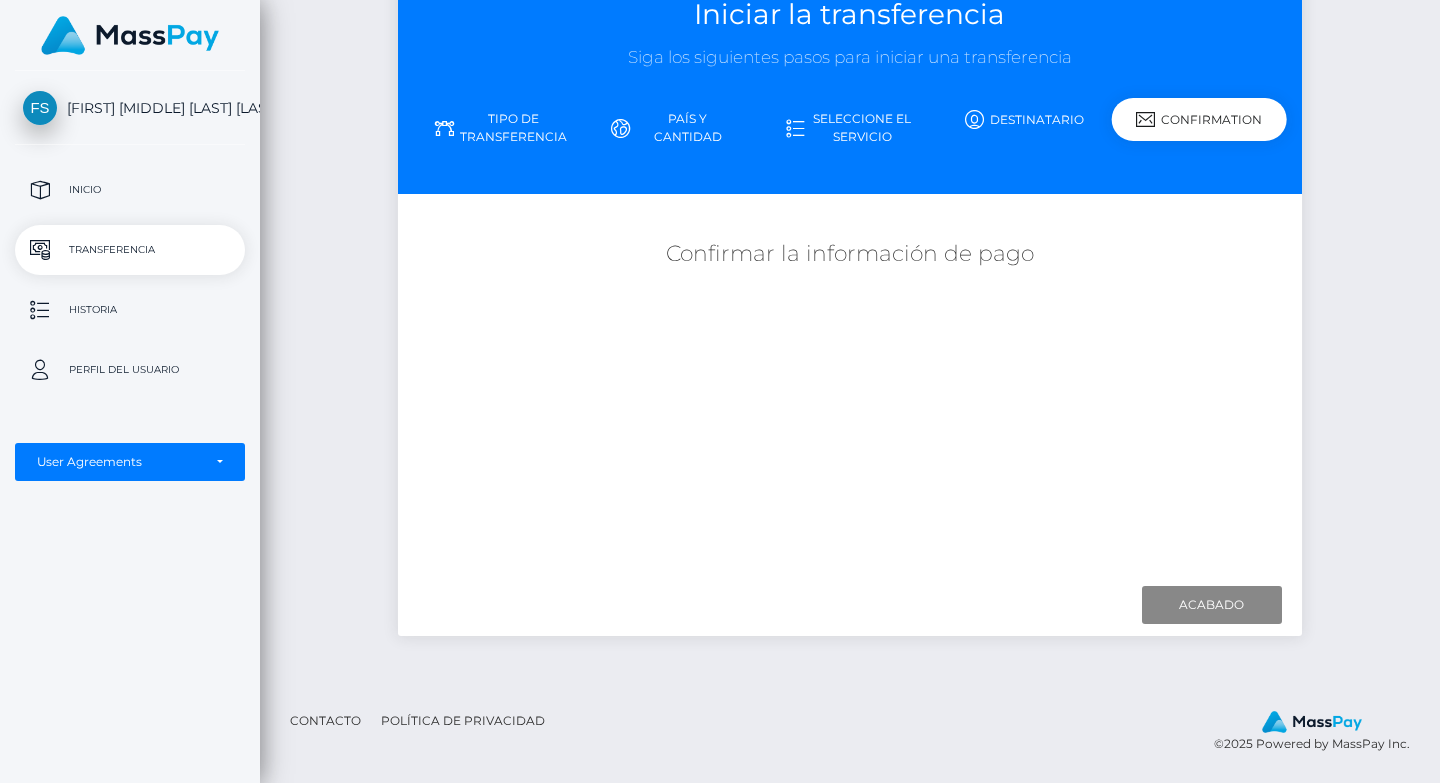 click on "¿A dónde quiere enviar dinero?
País
Abjasia
Afganistán
Albania
Argelia
Samoa Americana   Andorra   Angola   Anguila   Antártida   Argentina" at bounding box center (849, 386) 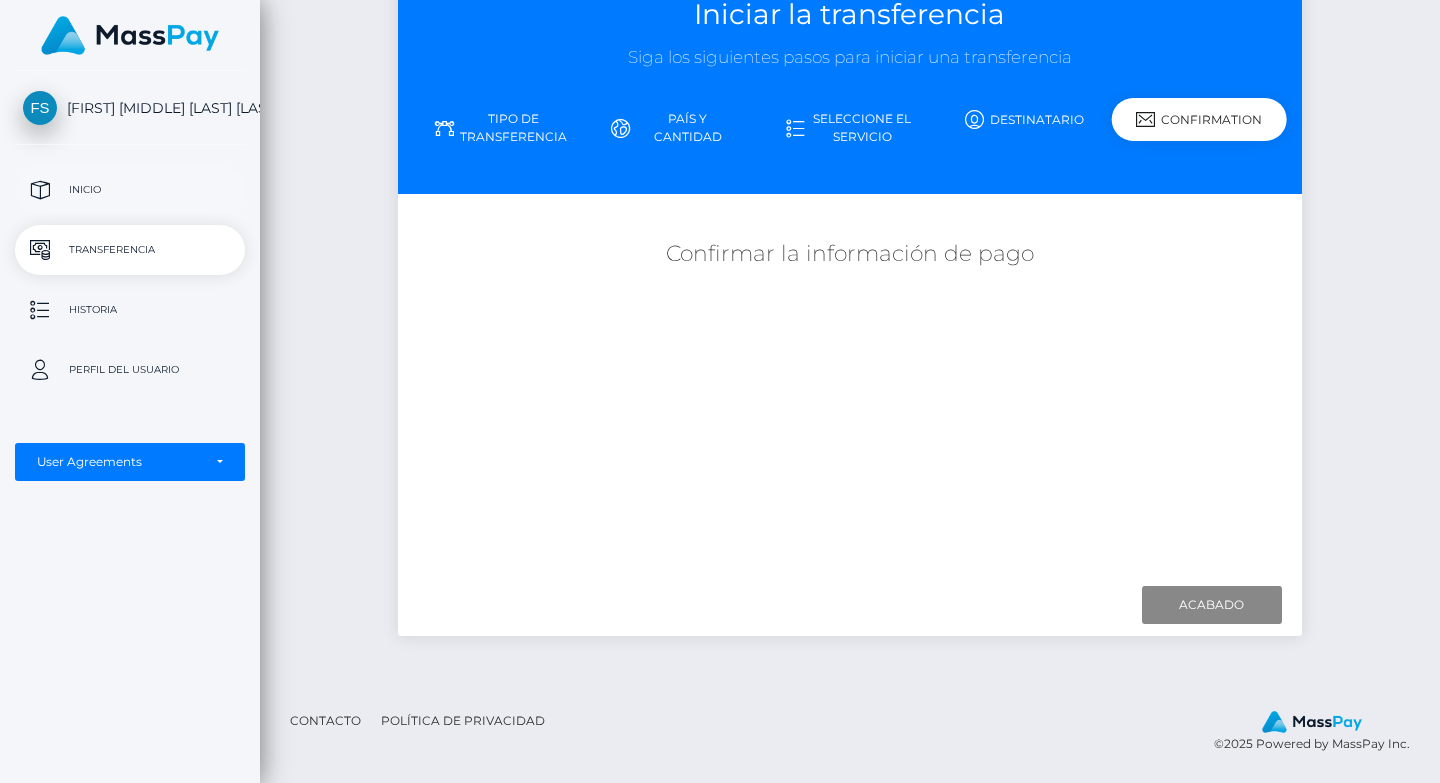 click on "Inicio" at bounding box center [130, 190] 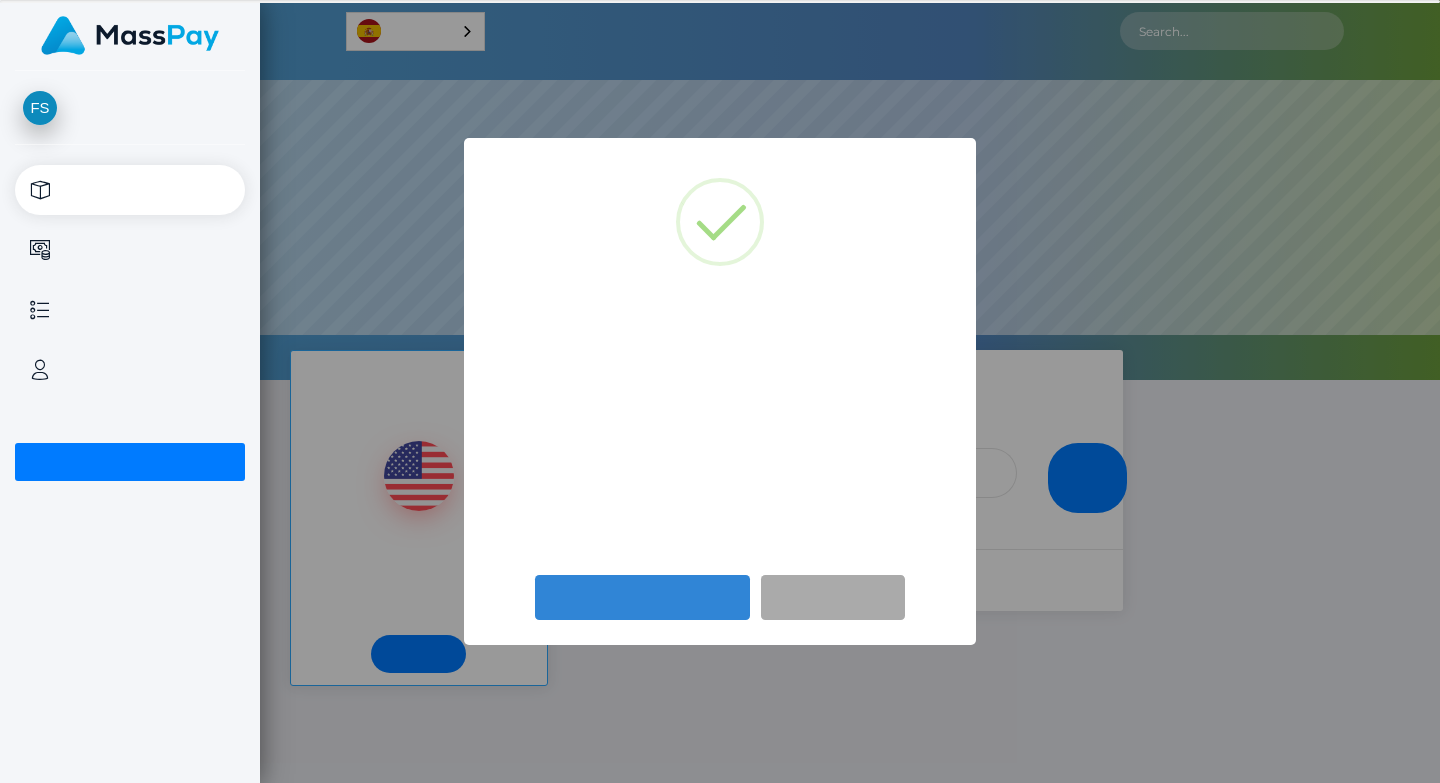 scroll, scrollTop: 0, scrollLeft: 0, axis: both 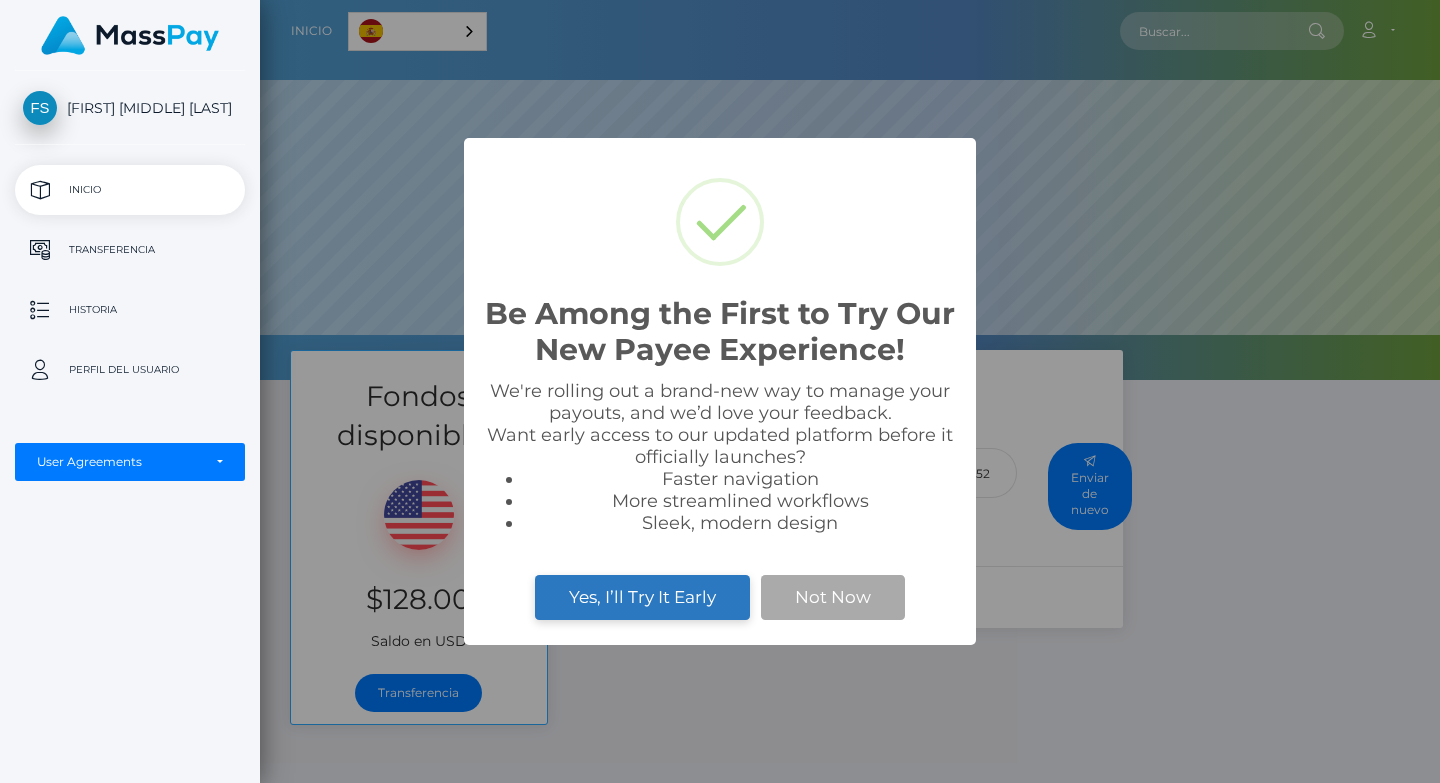 click on "Yes, I’ll Try It Early" at bounding box center (642, 597) 